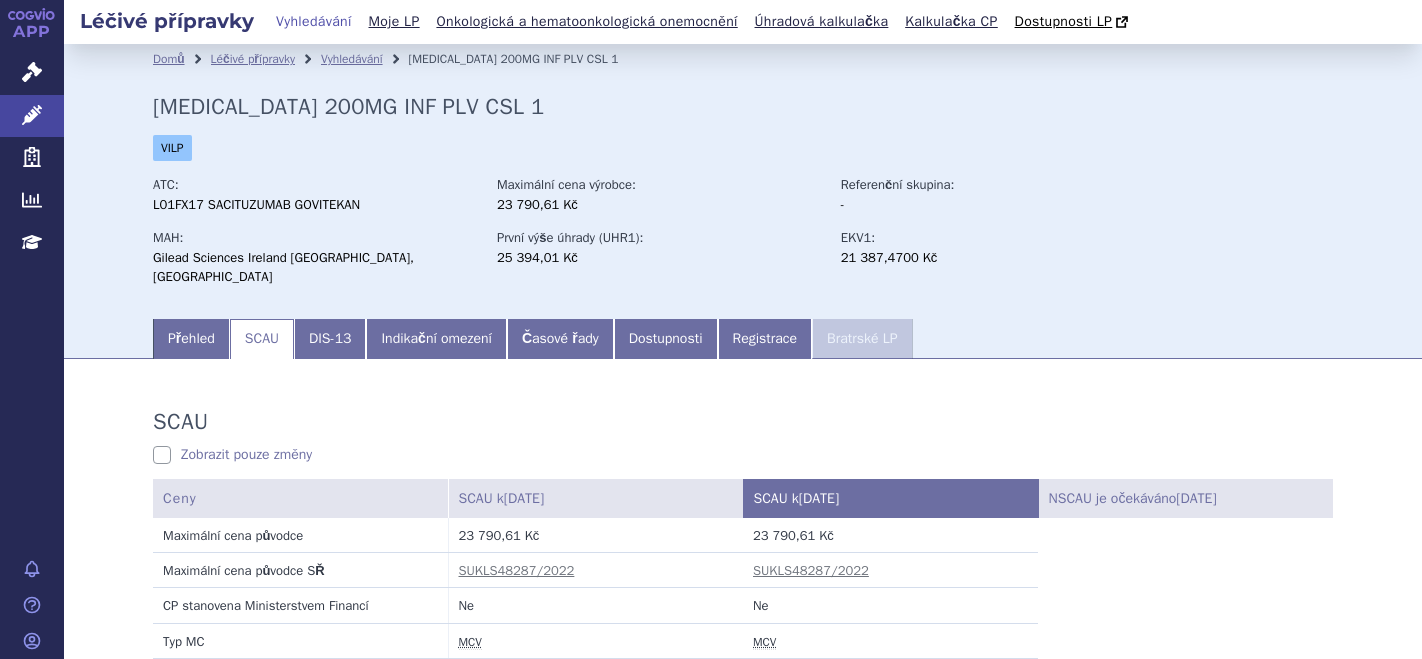 scroll, scrollTop: 0, scrollLeft: 0, axis: both 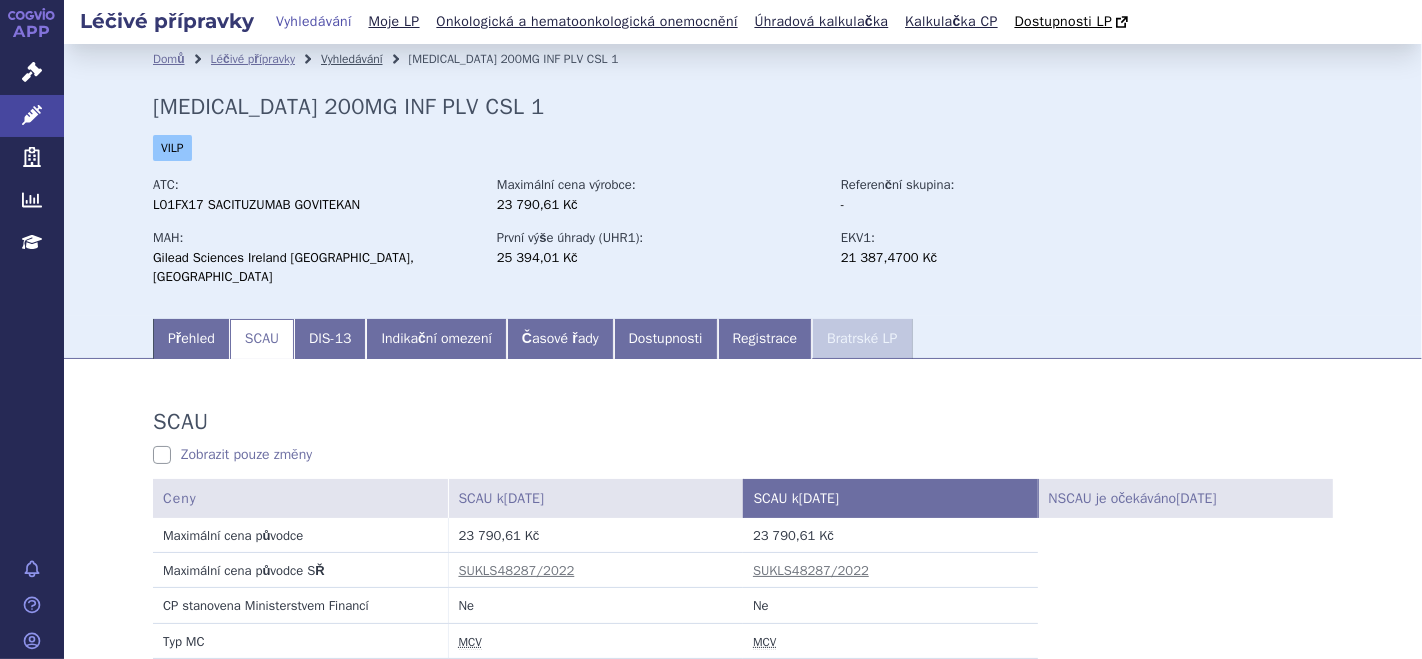 click on "Vyhledávání" at bounding box center (352, 59) 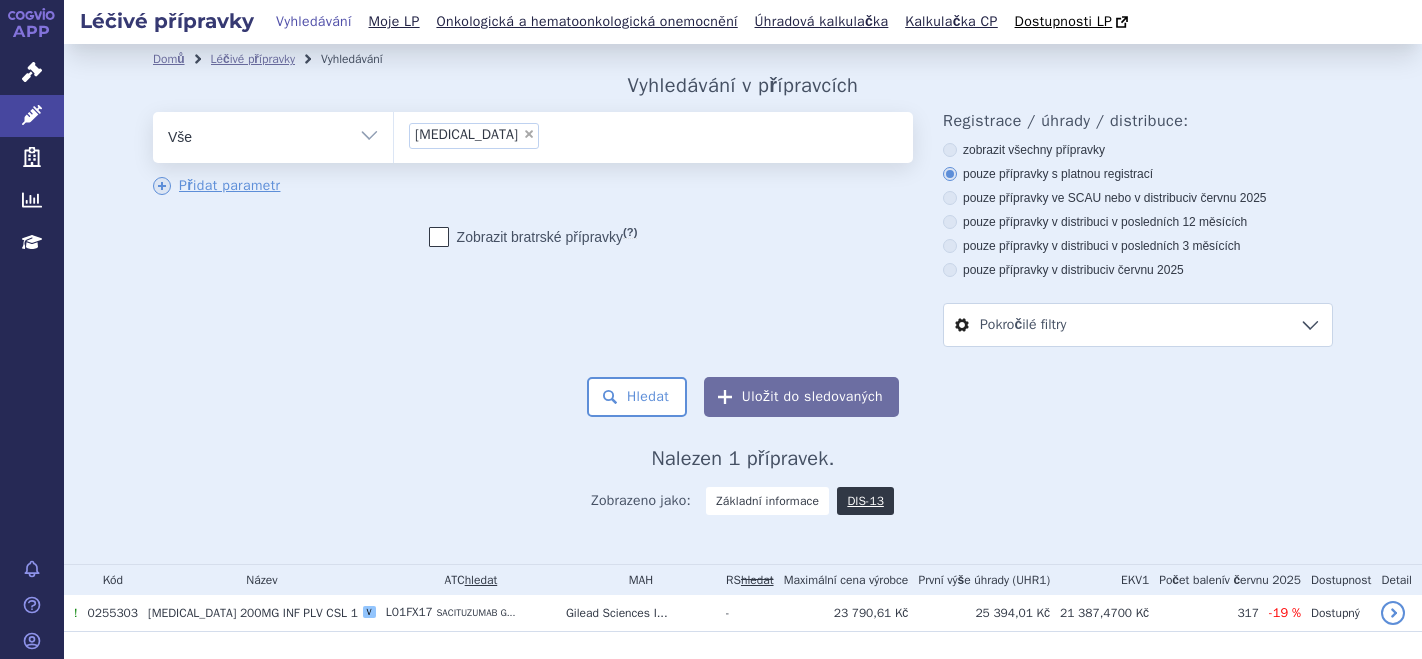 scroll, scrollTop: 0, scrollLeft: 0, axis: both 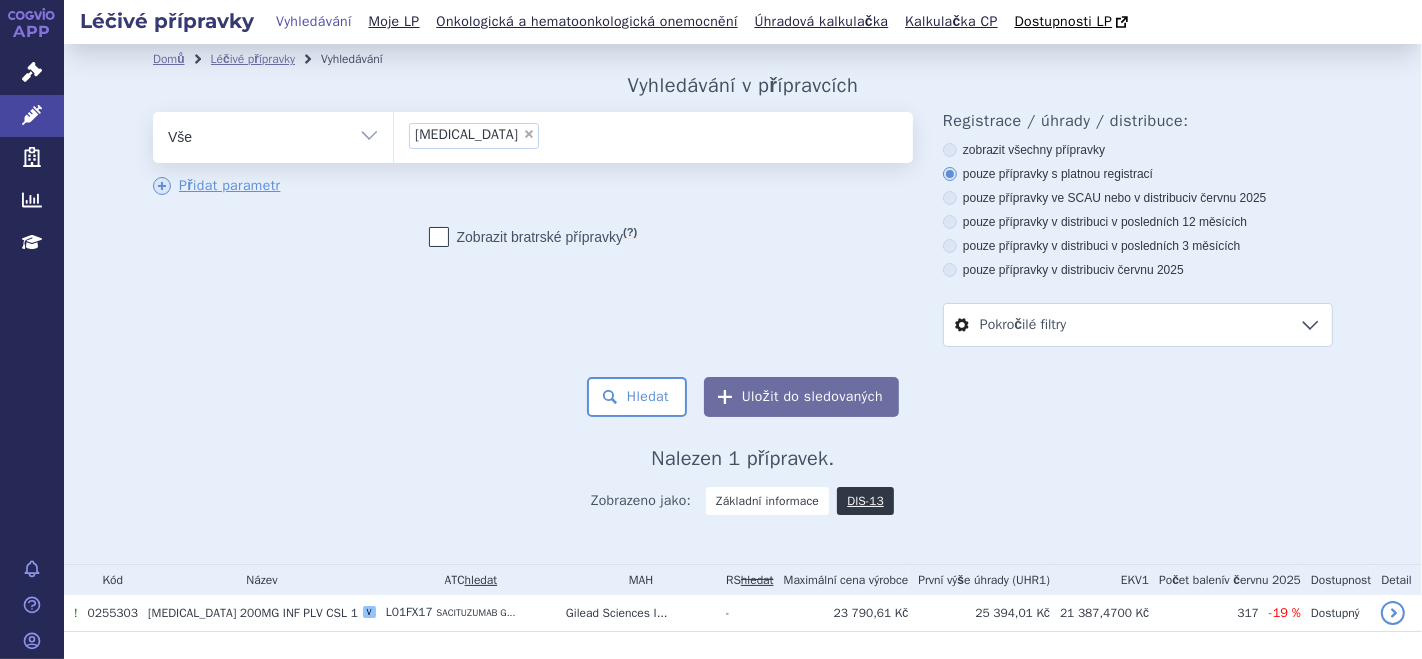 click on "×" at bounding box center (529, 134) 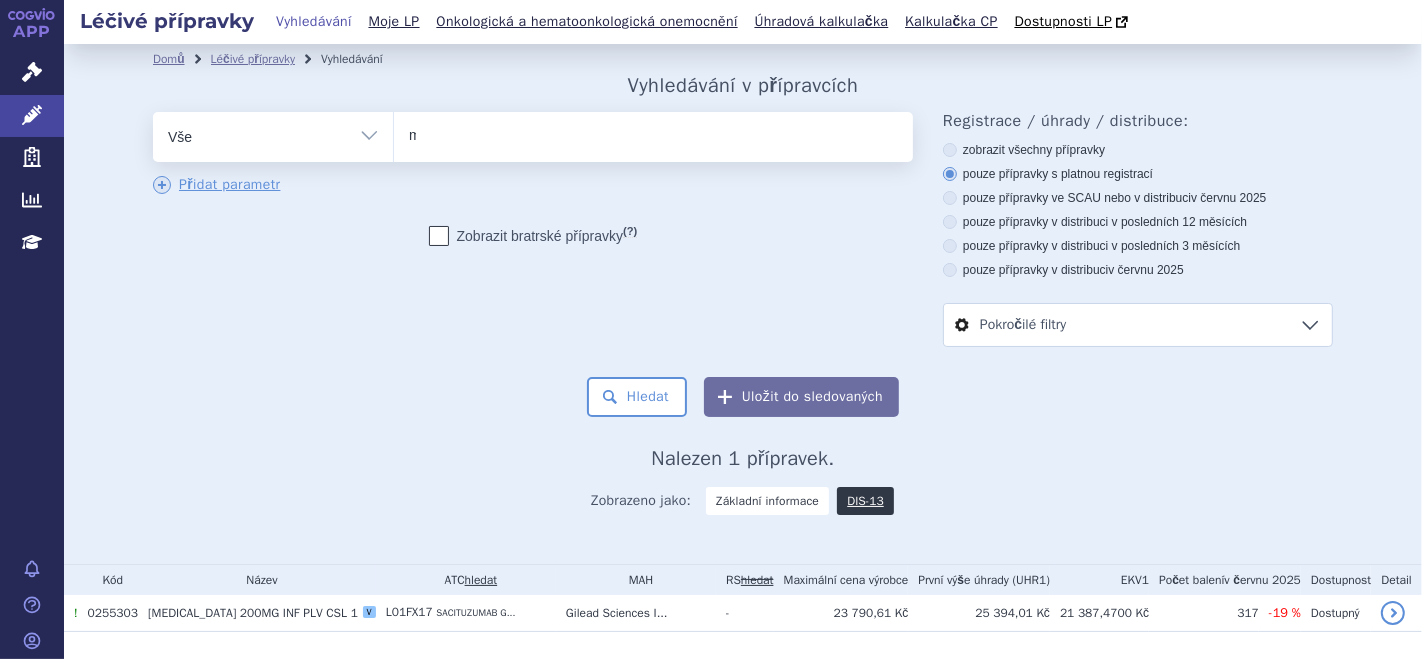 type on "me" 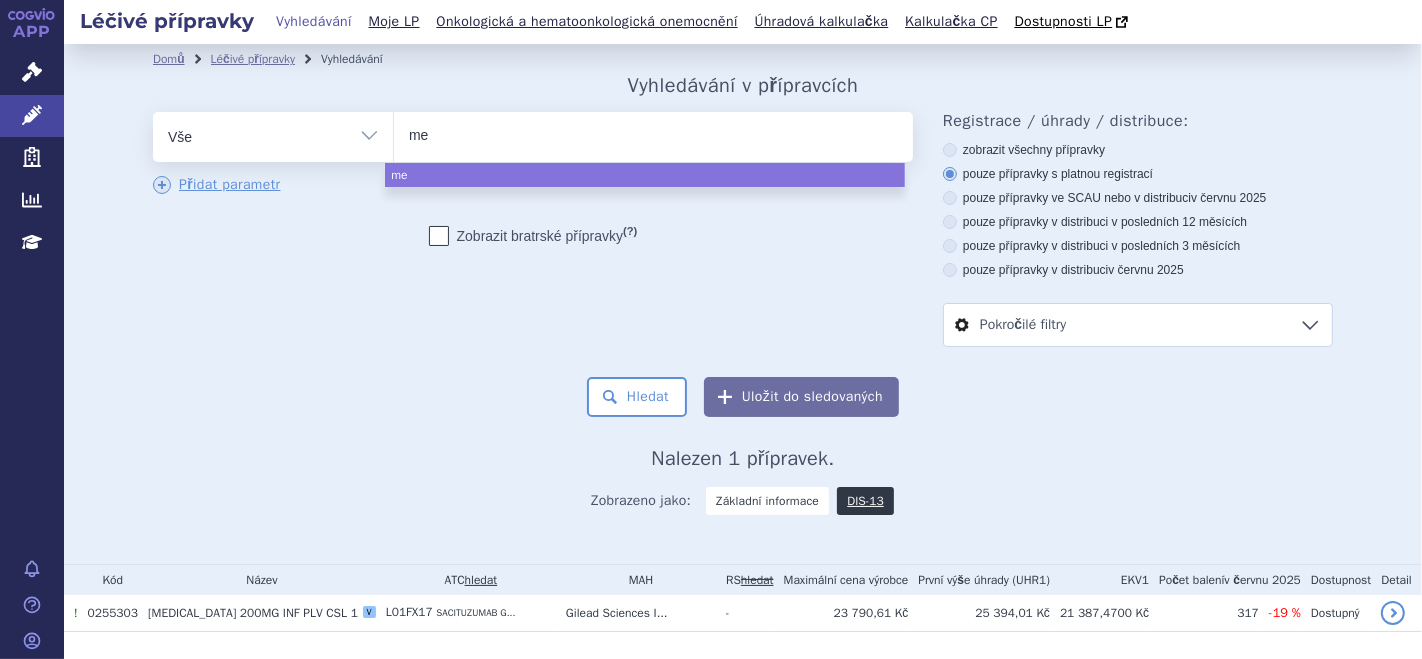 type on "mer" 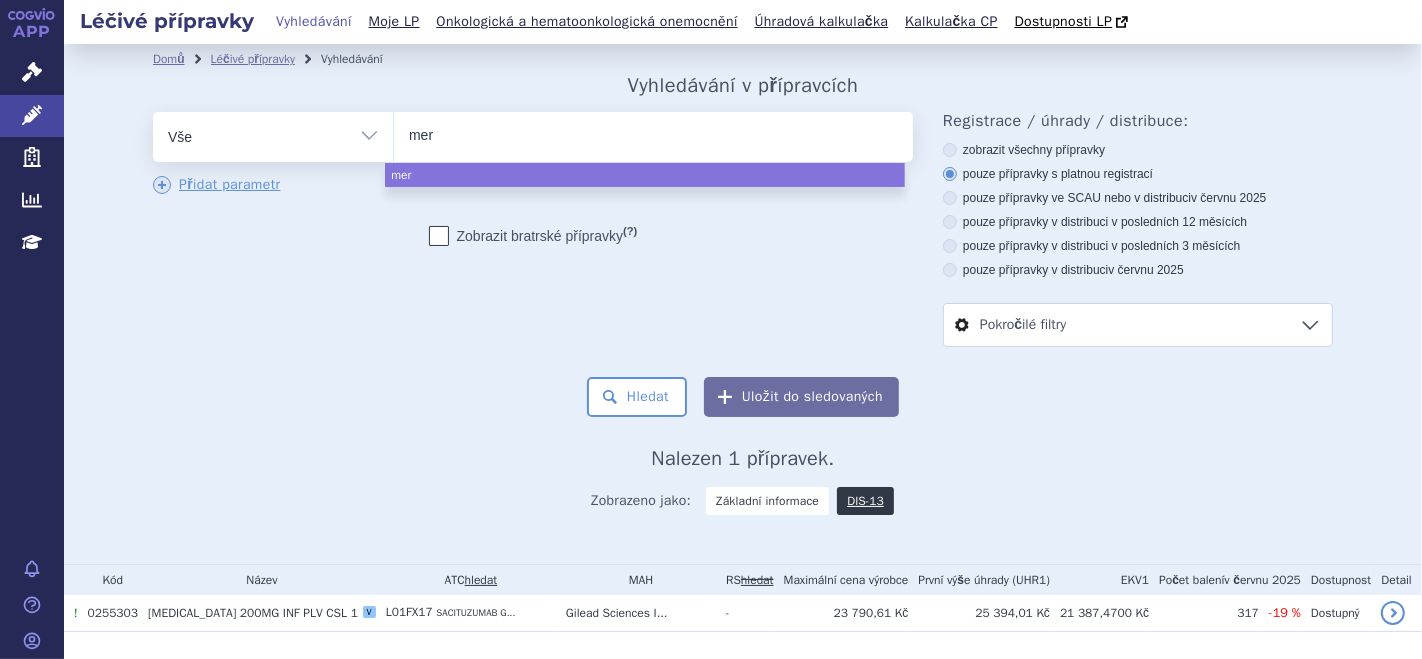 type on "mers" 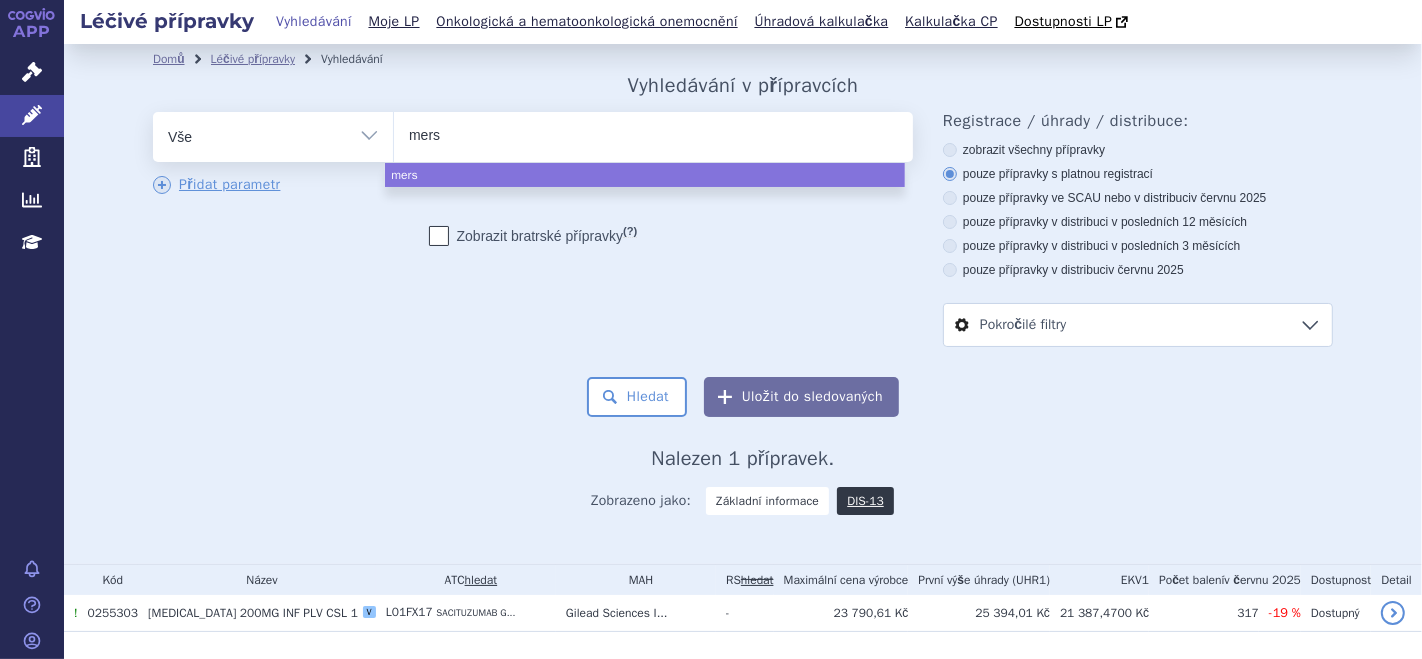 type on "mer" 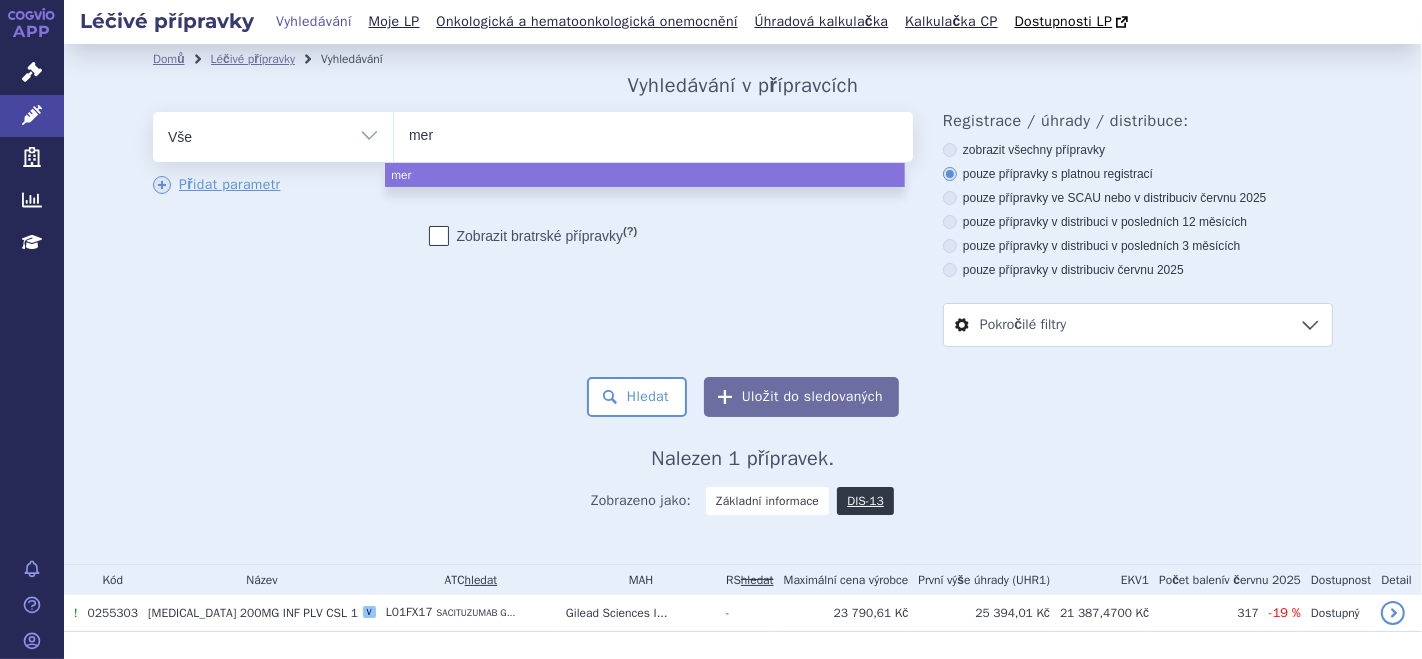 type on "merc" 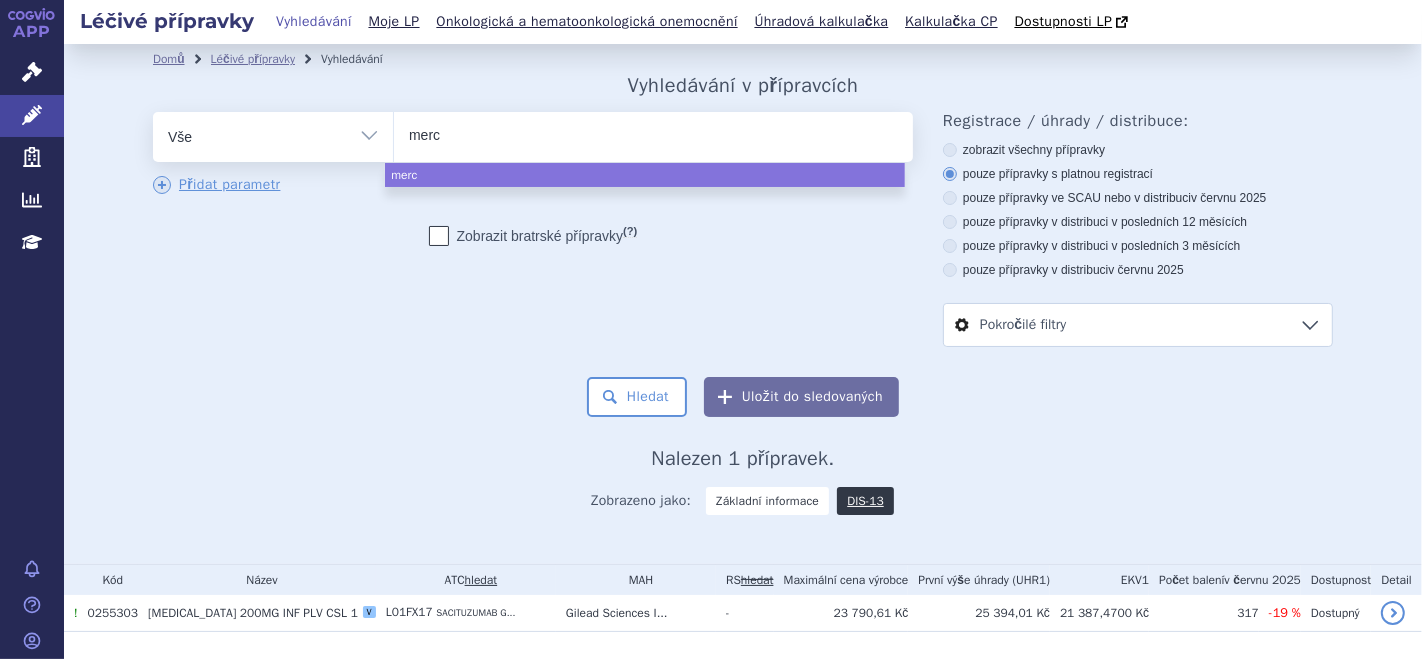 type on "merck" 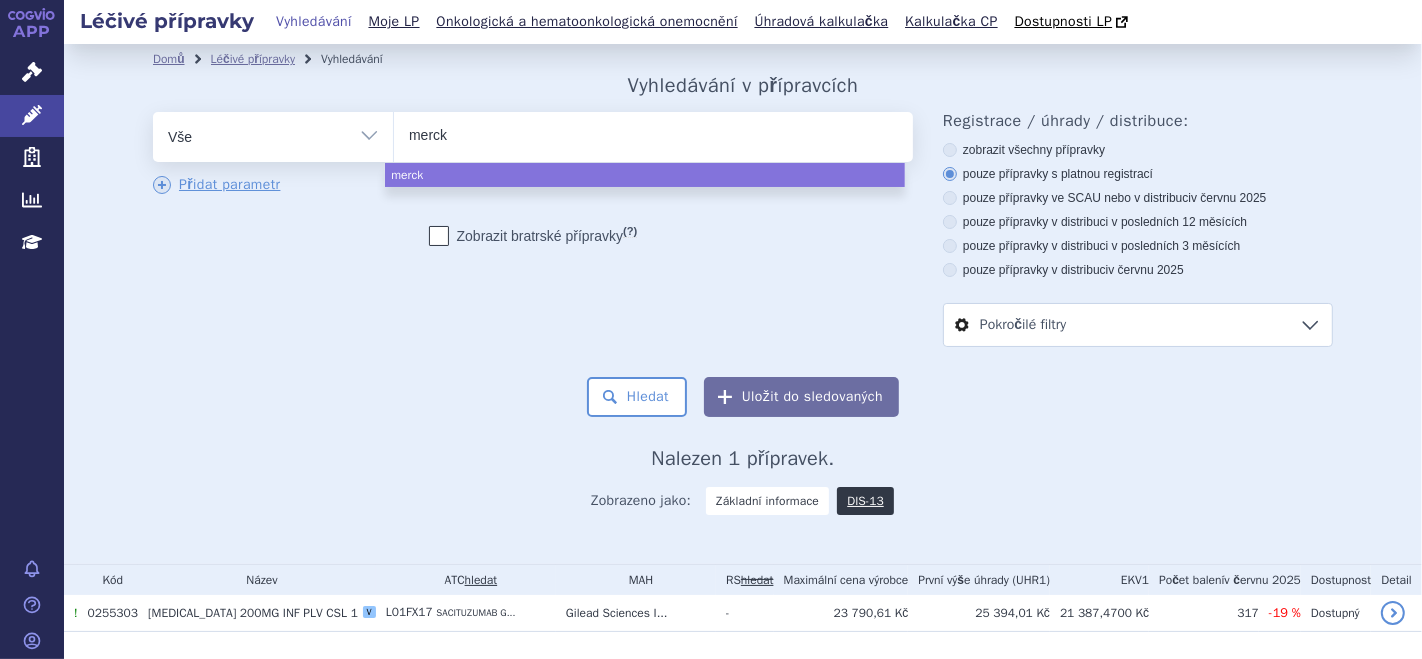 select on "merck" 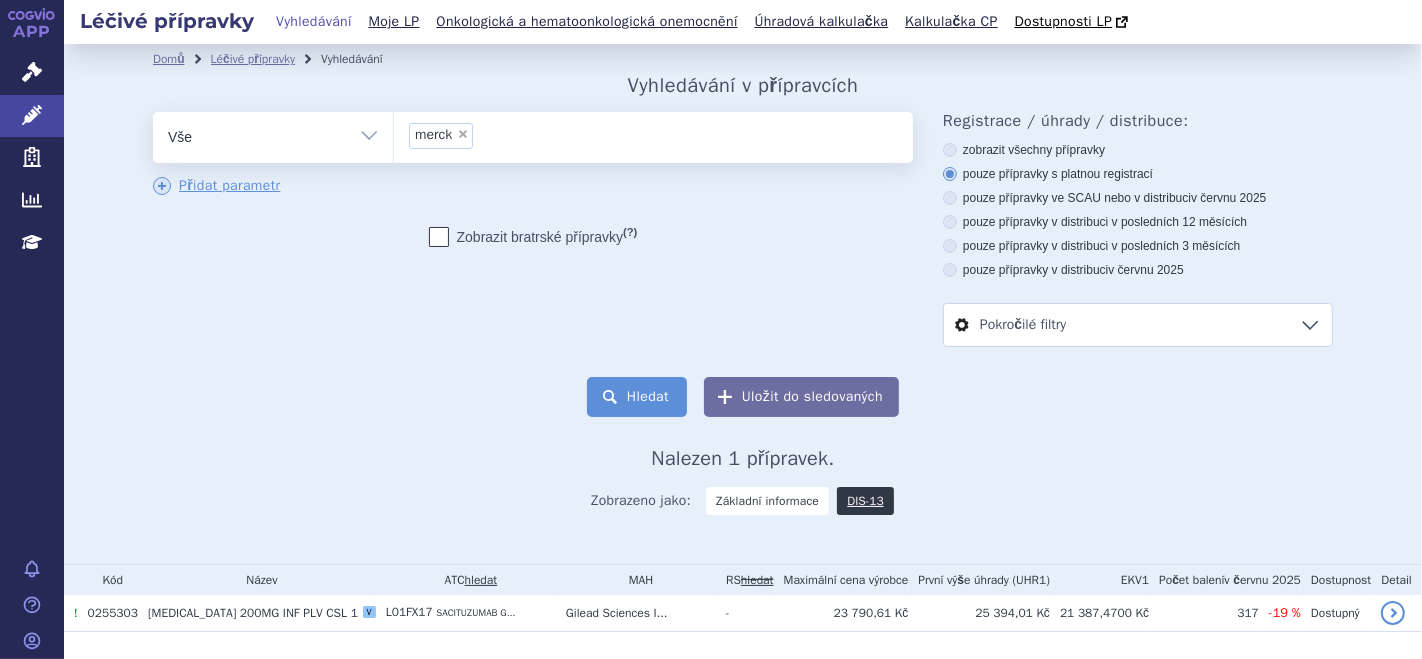click on "Hledat" at bounding box center (637, 397) 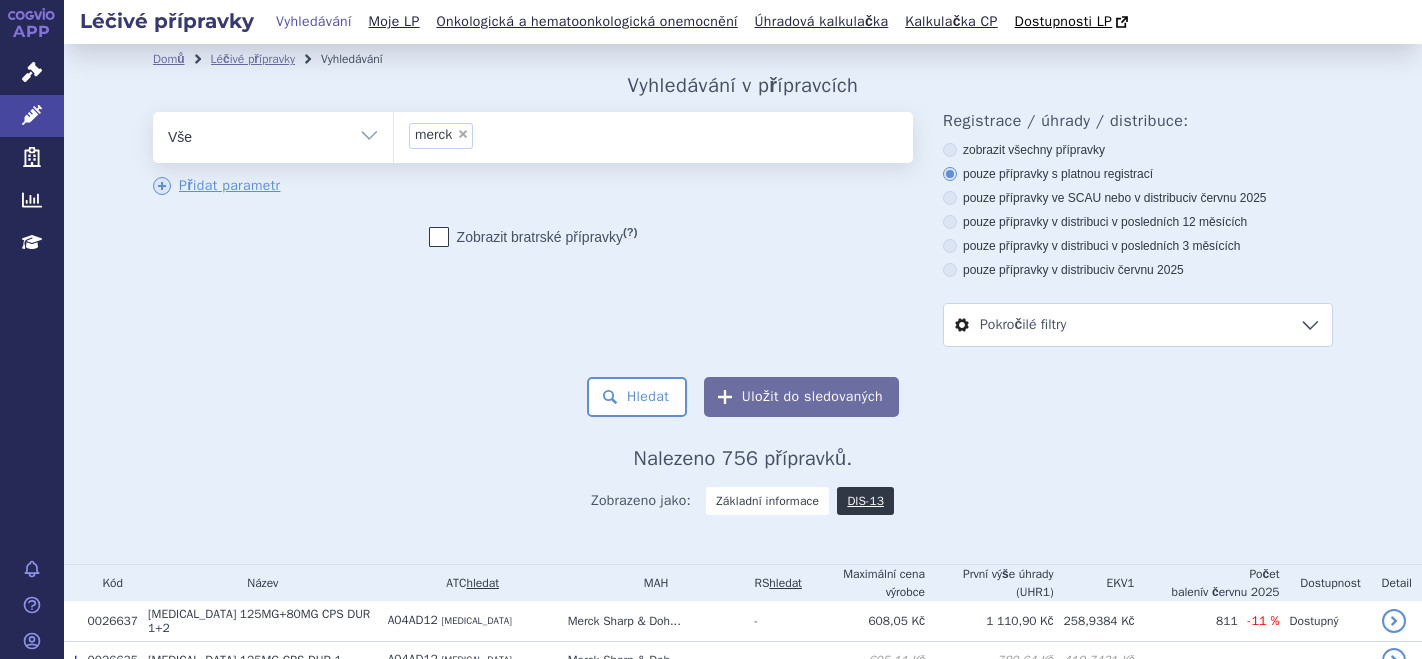scroll, scrollTop: 0, scrollLeft: 0, axis: both 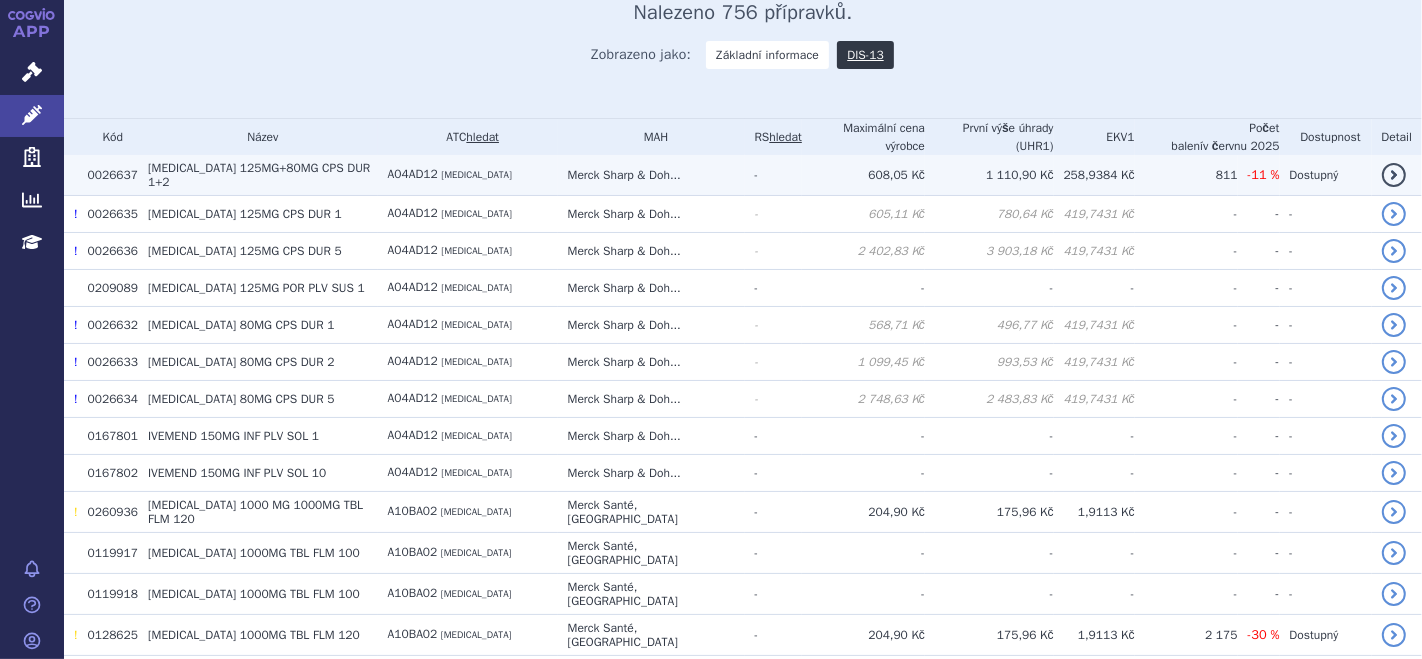 click on "125MG+80MG CPS DUR 1+2" at bounding box center [259, 175] 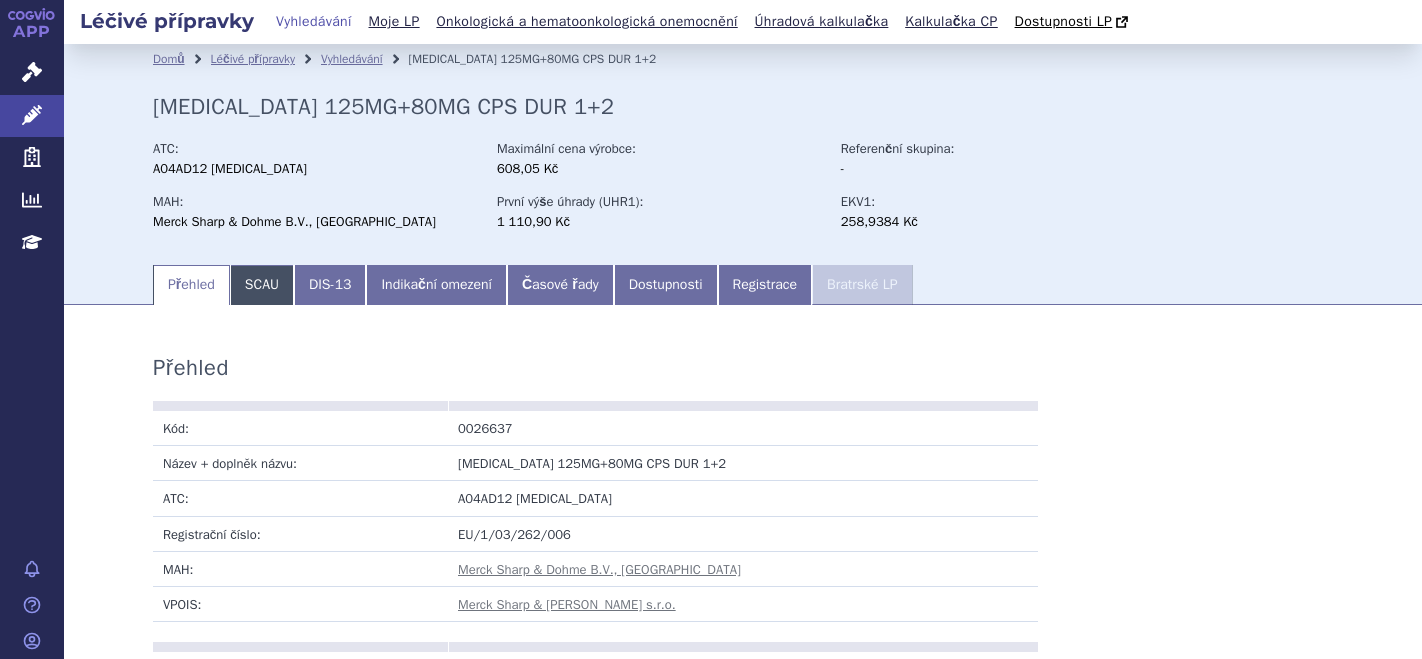 scroll, scrollTop: 0, scrollLeft: 0, axis: both 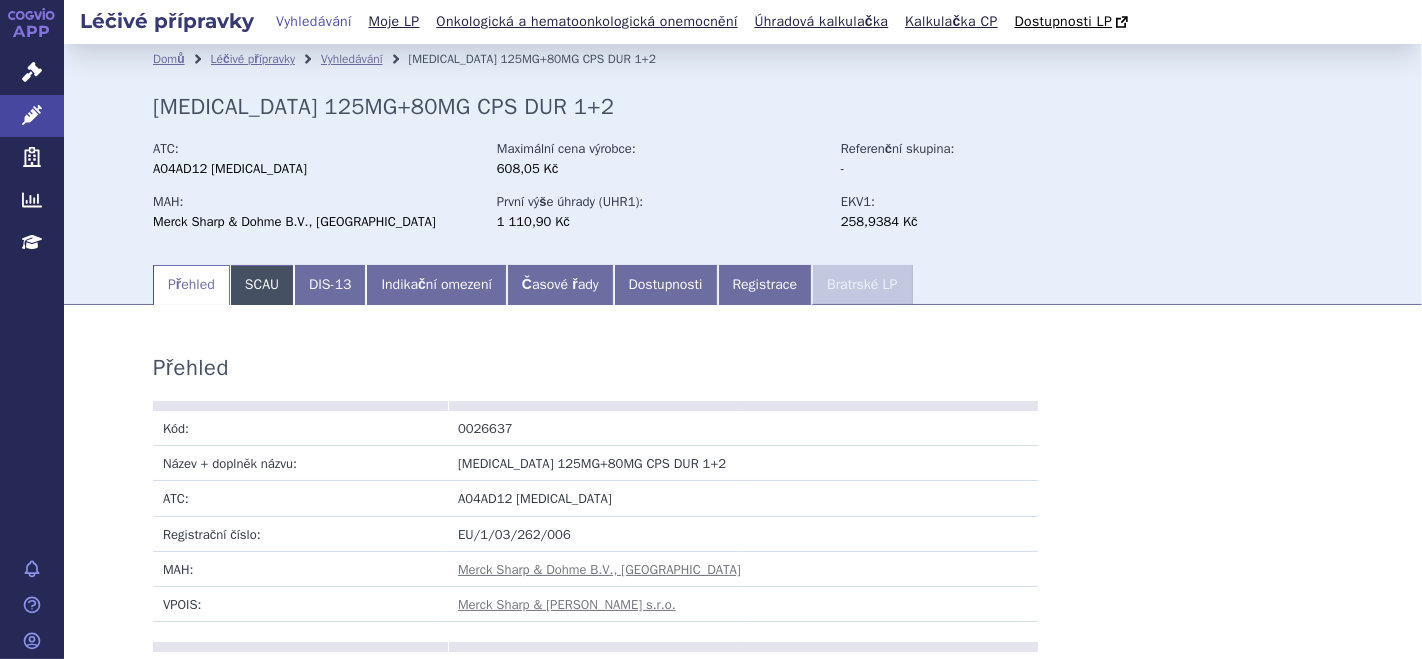 click on "SCAU" at bounding box center [262, 285] 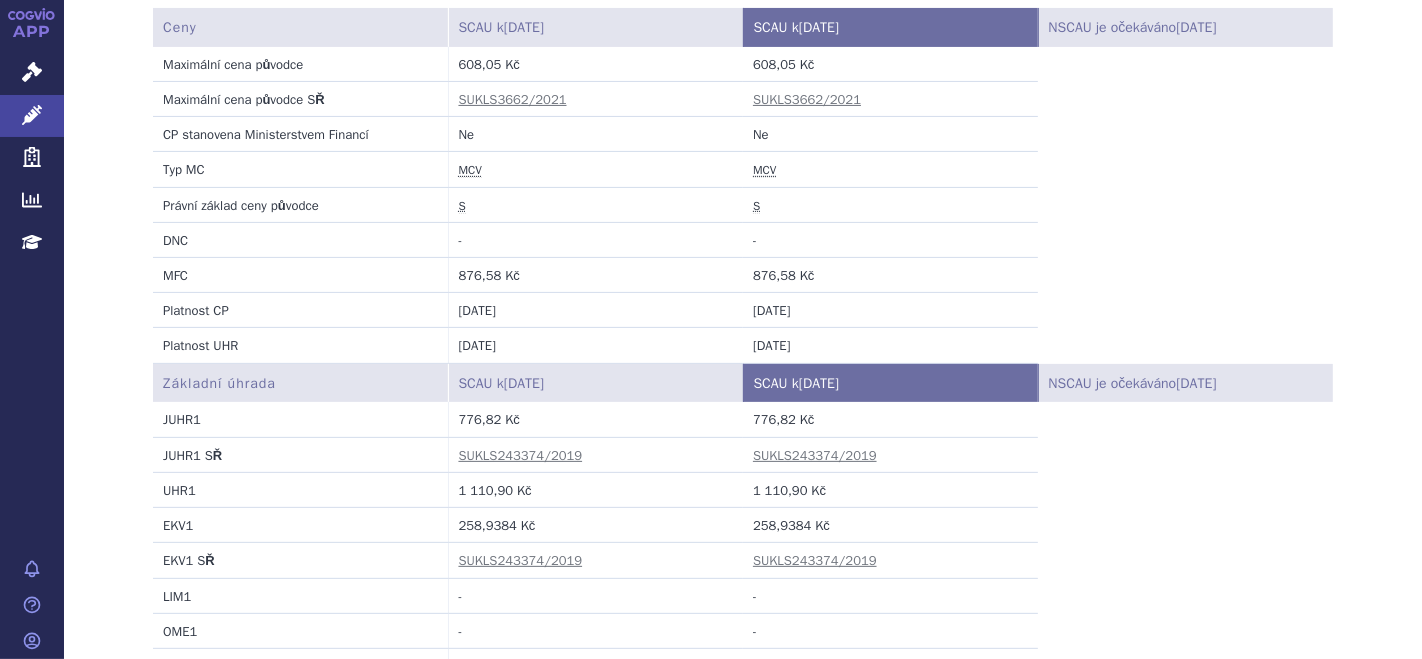 scroll, scrollTop: 417, scrollLeft: 0, axis: vertical 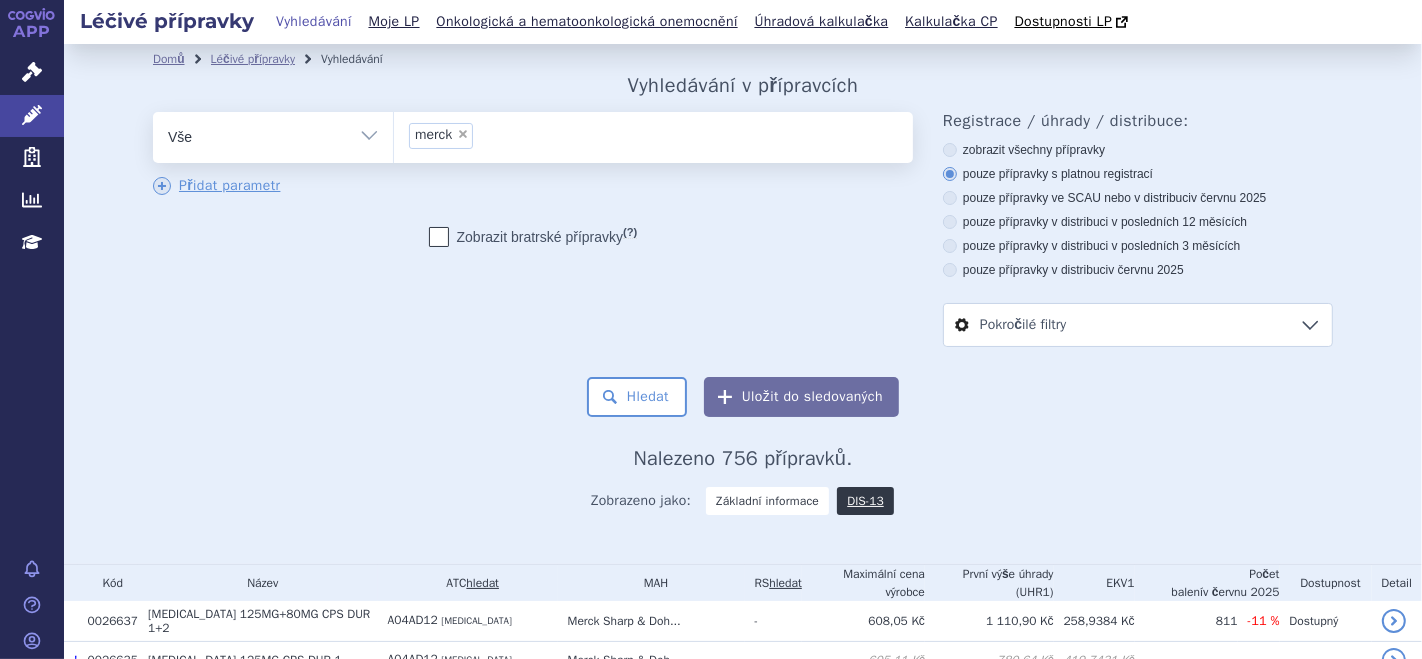 click on "× merck" at bounding box center (653, 134) 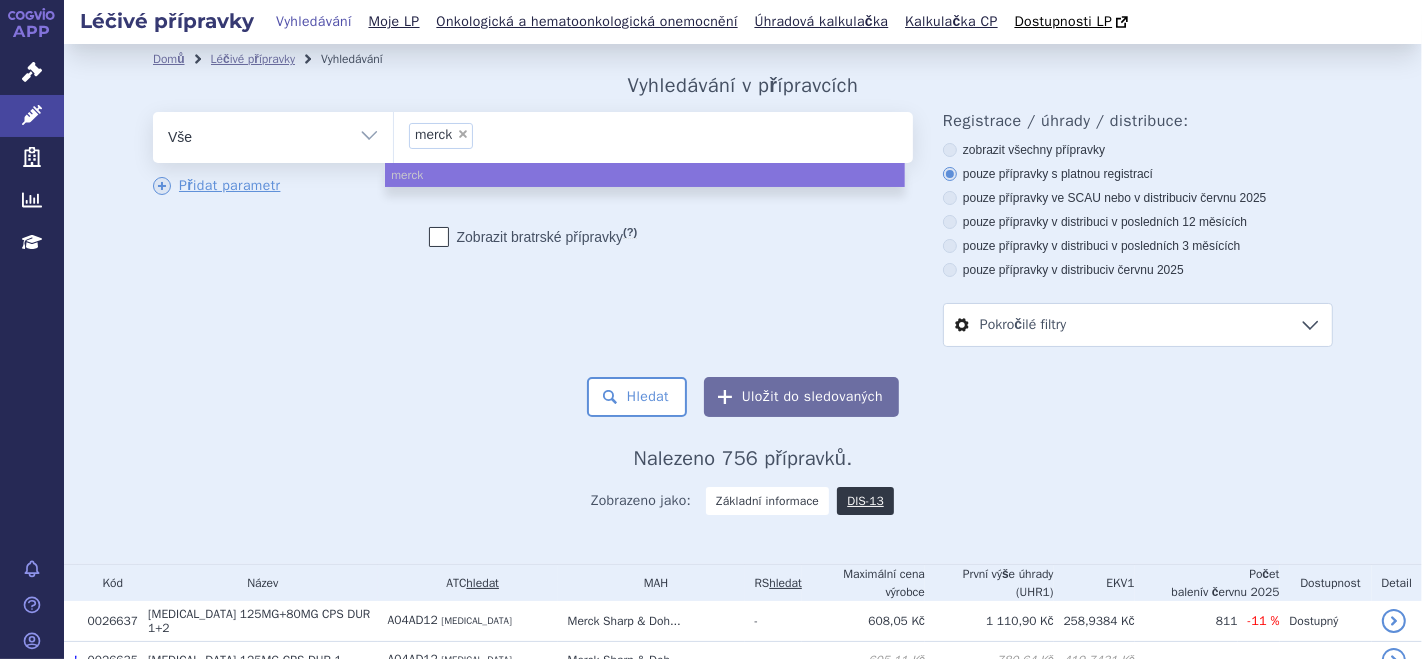select 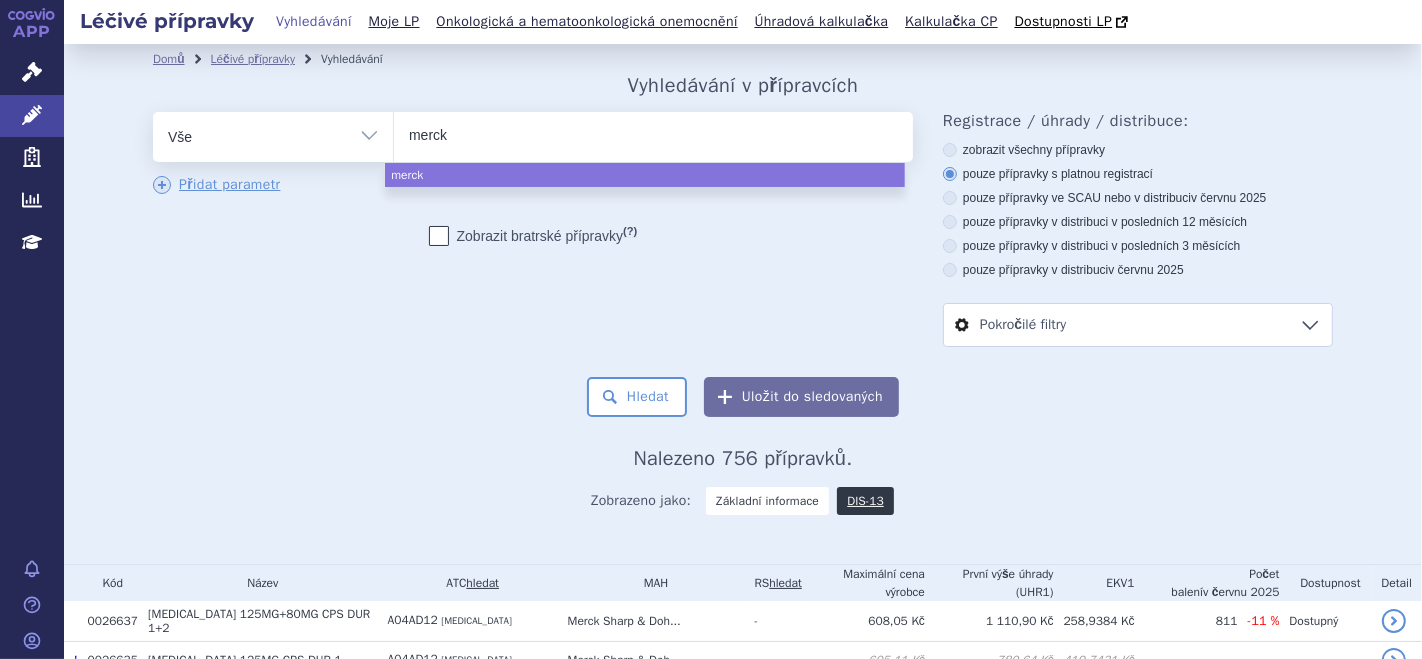 type on "merck s" 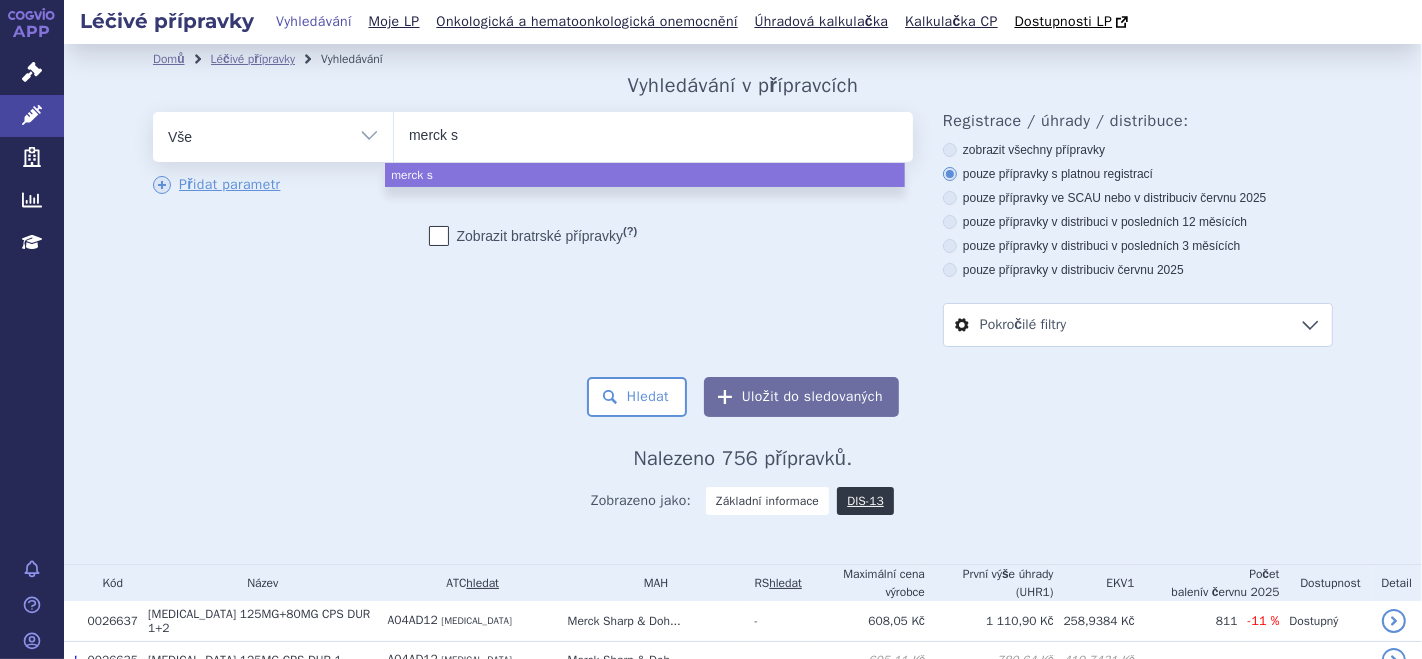 type on "merck sh" 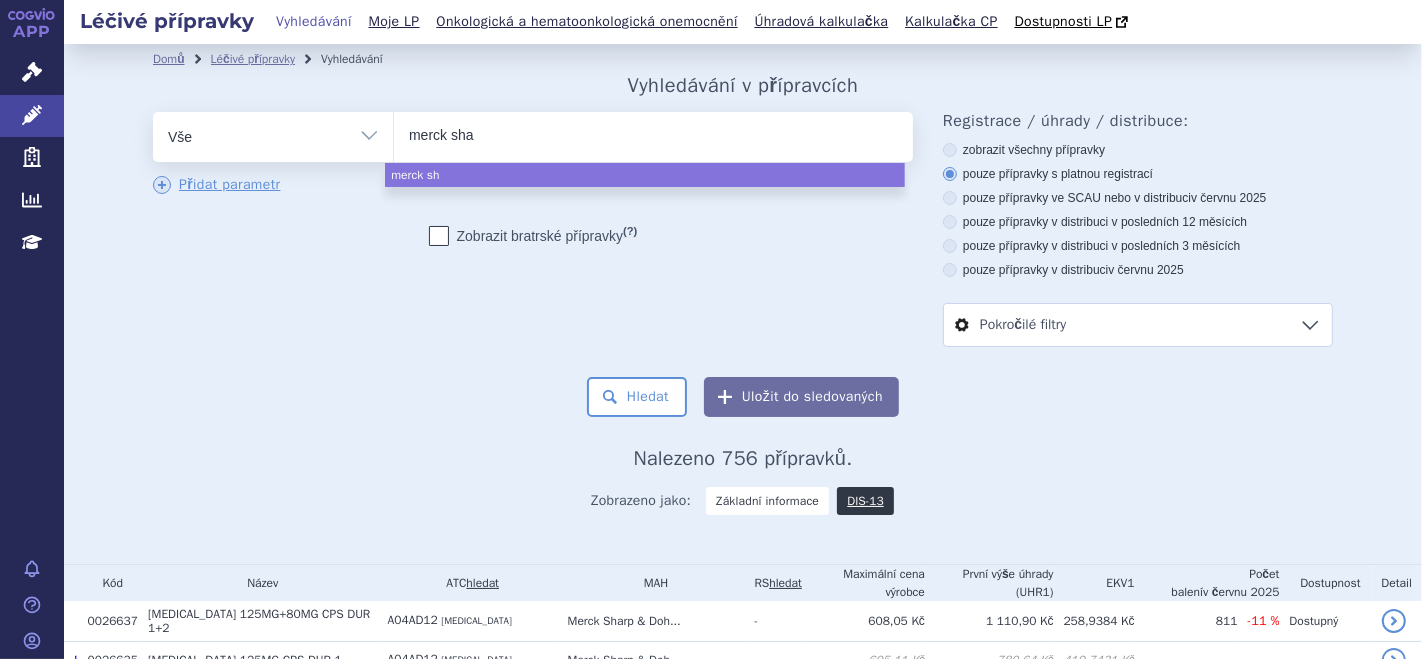 type on "merck shar" 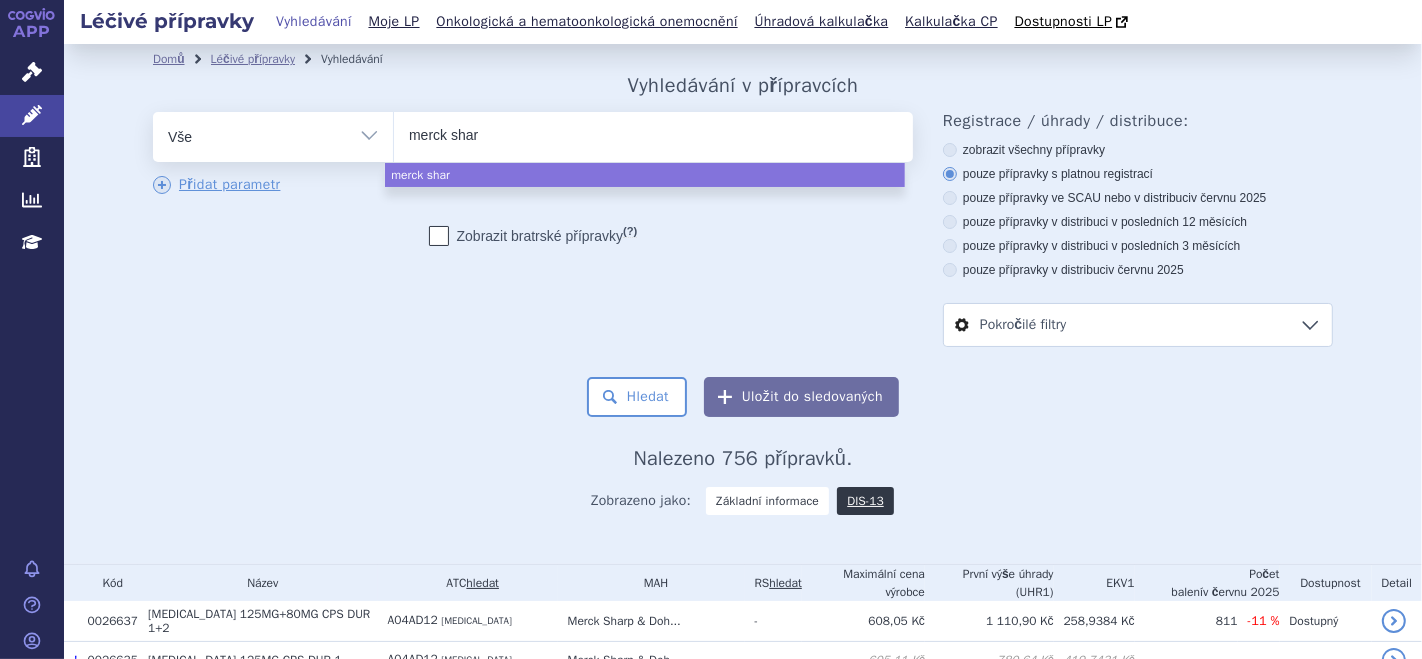 type on "merck sharp" 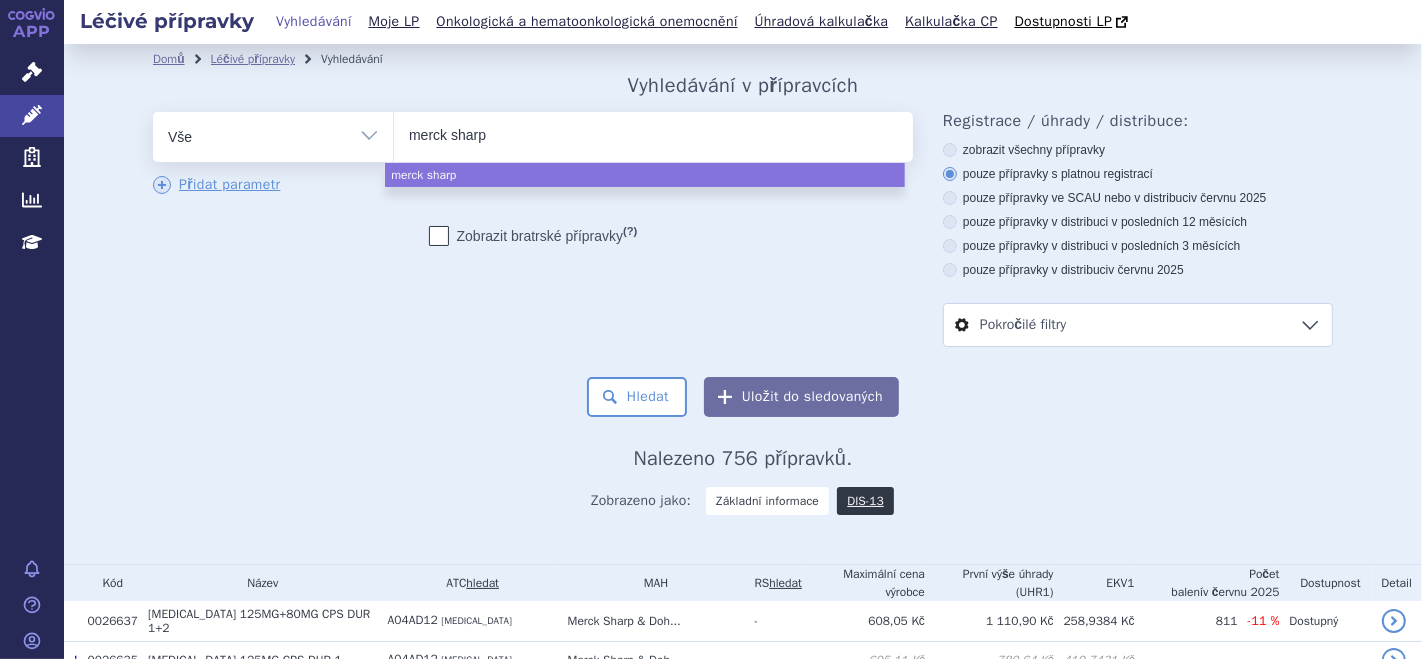 select on "merck sharp" 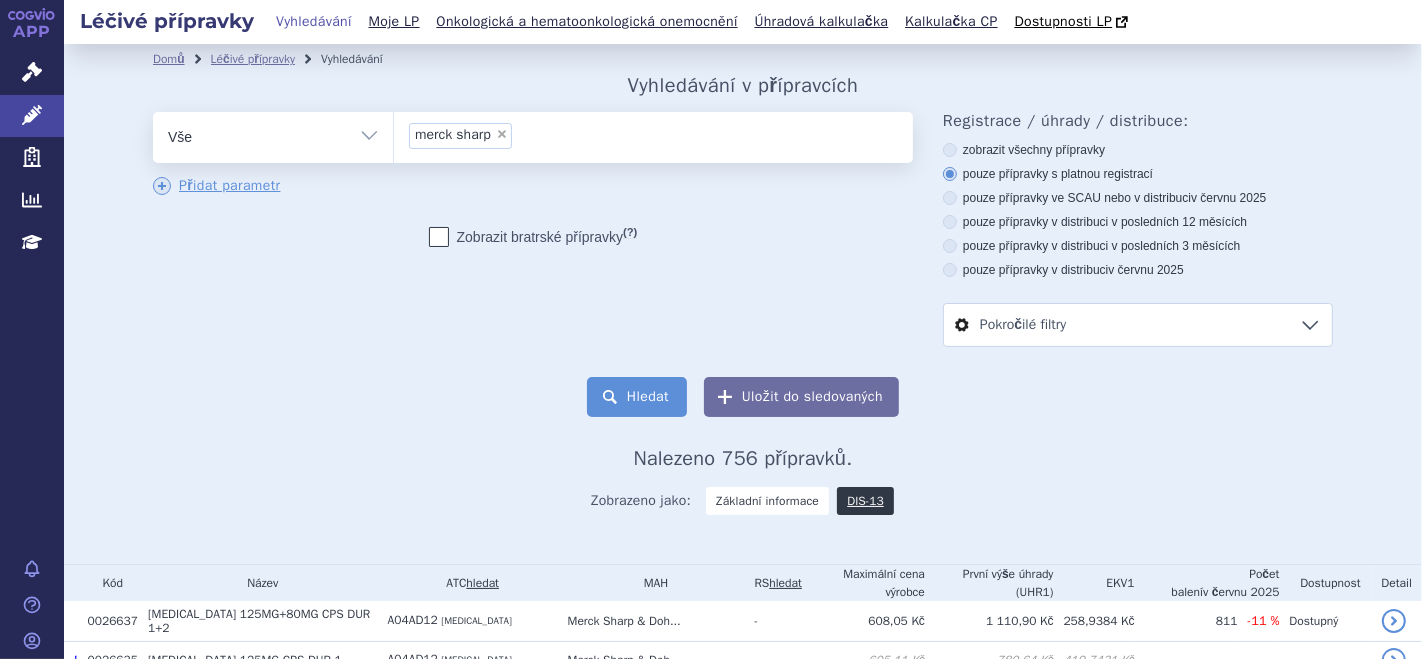 click on "Hledat" at bounding box center [637, 397] 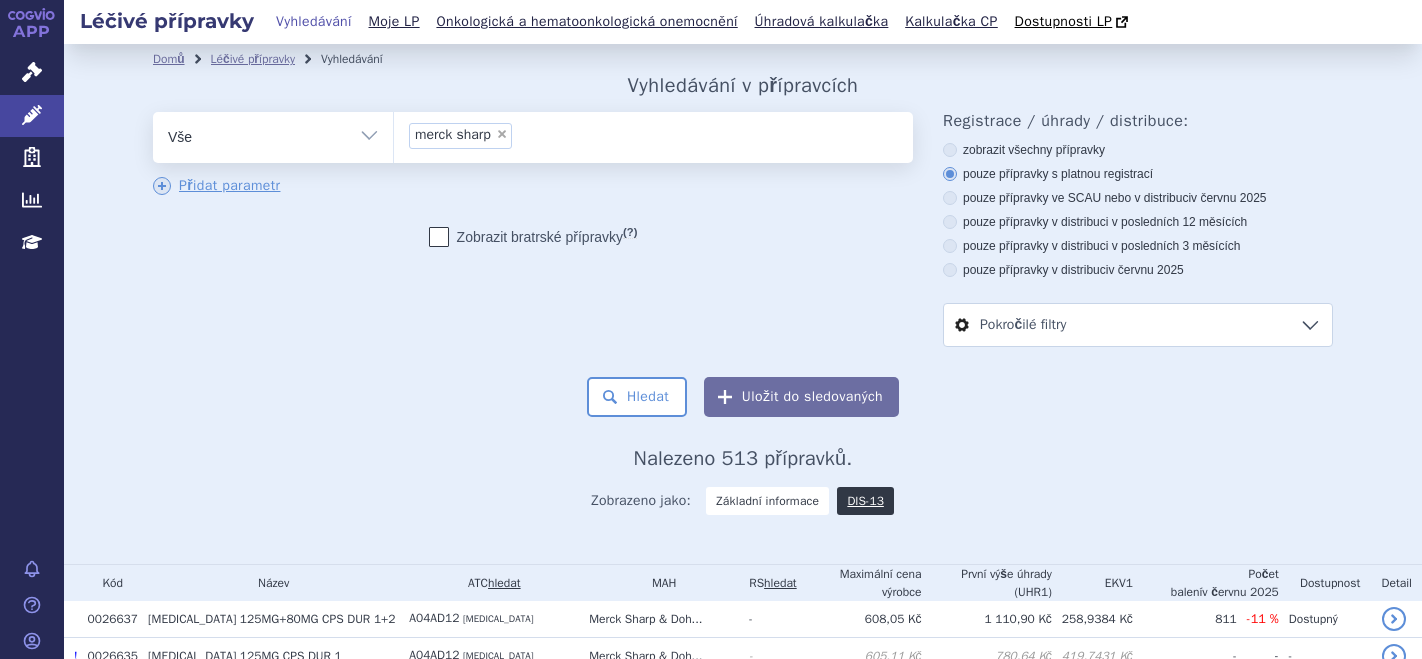 scroll, scrollTop: 0, scrollLeft: 0, axis: both 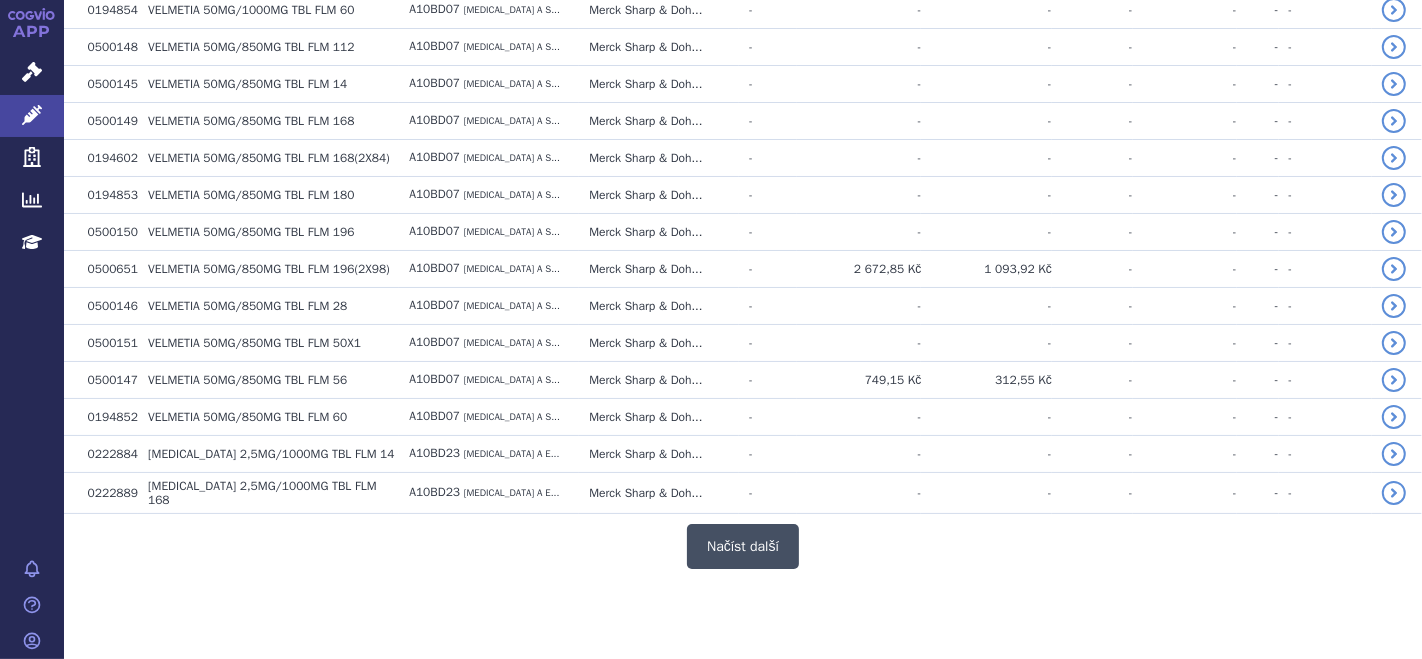 click on "Načíst další" at bounding box center (743, 546) 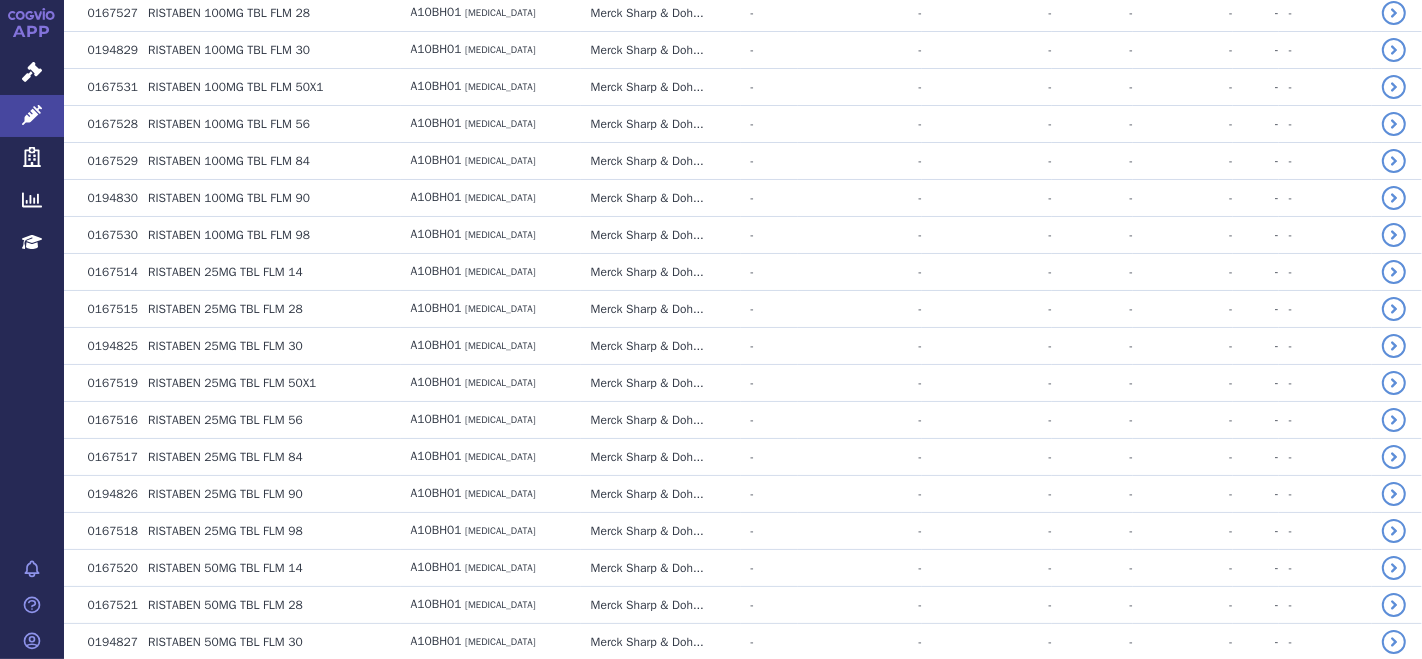 scroll, scrollTop: 7547, scrollLeft: 0, axis: vertical 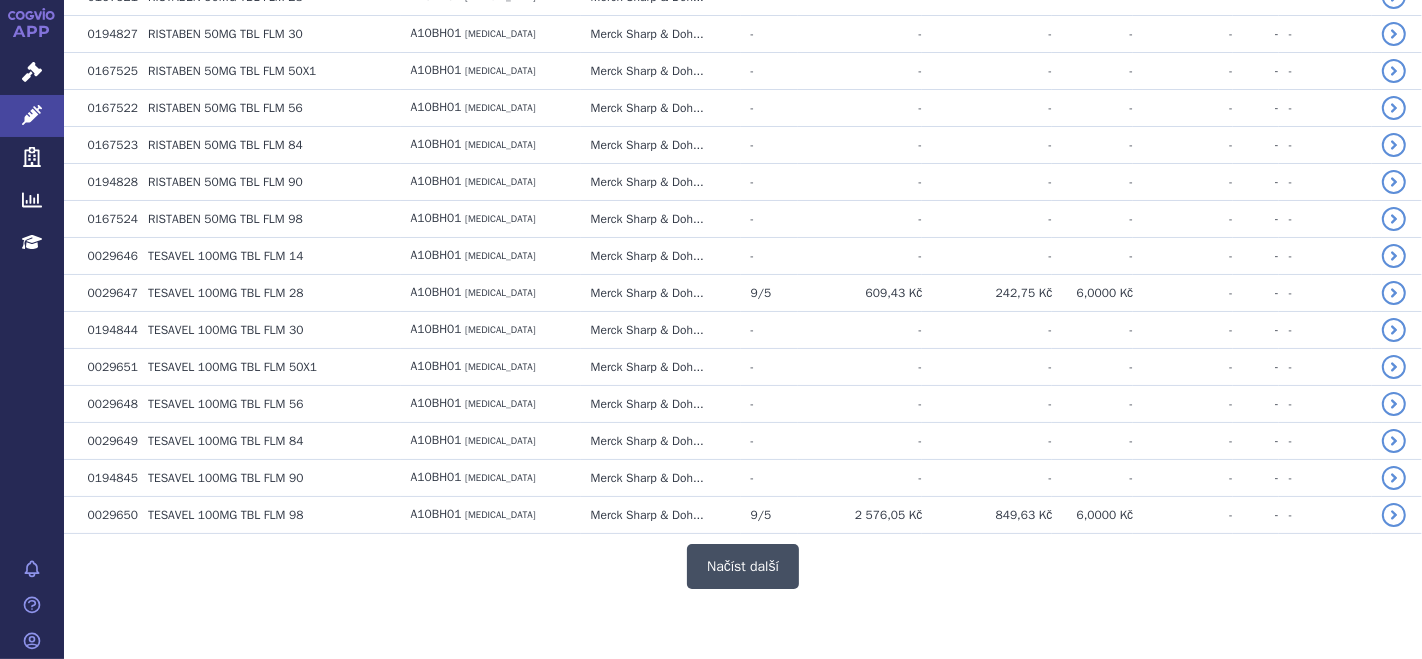 click on "Načíst další" at bounding box center [743, 566] 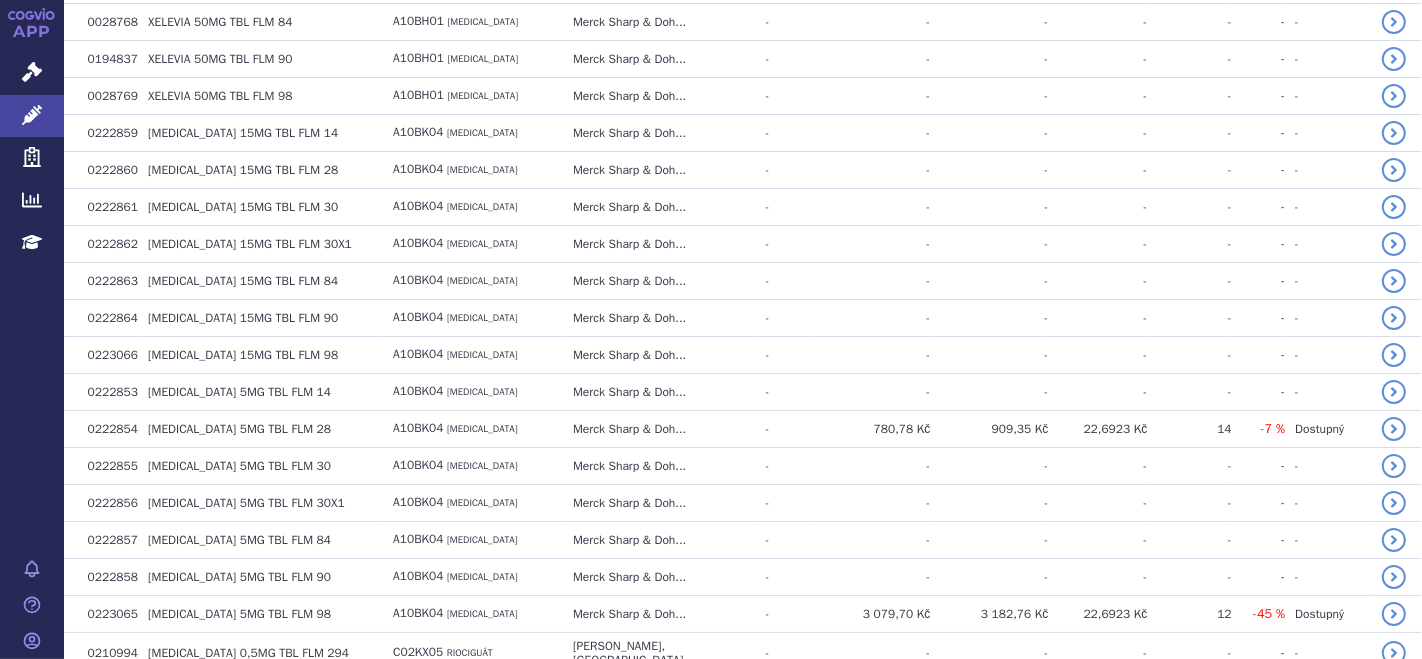 scroll, scrollTop: 9655, scrollLeft: 0, axis: vertical 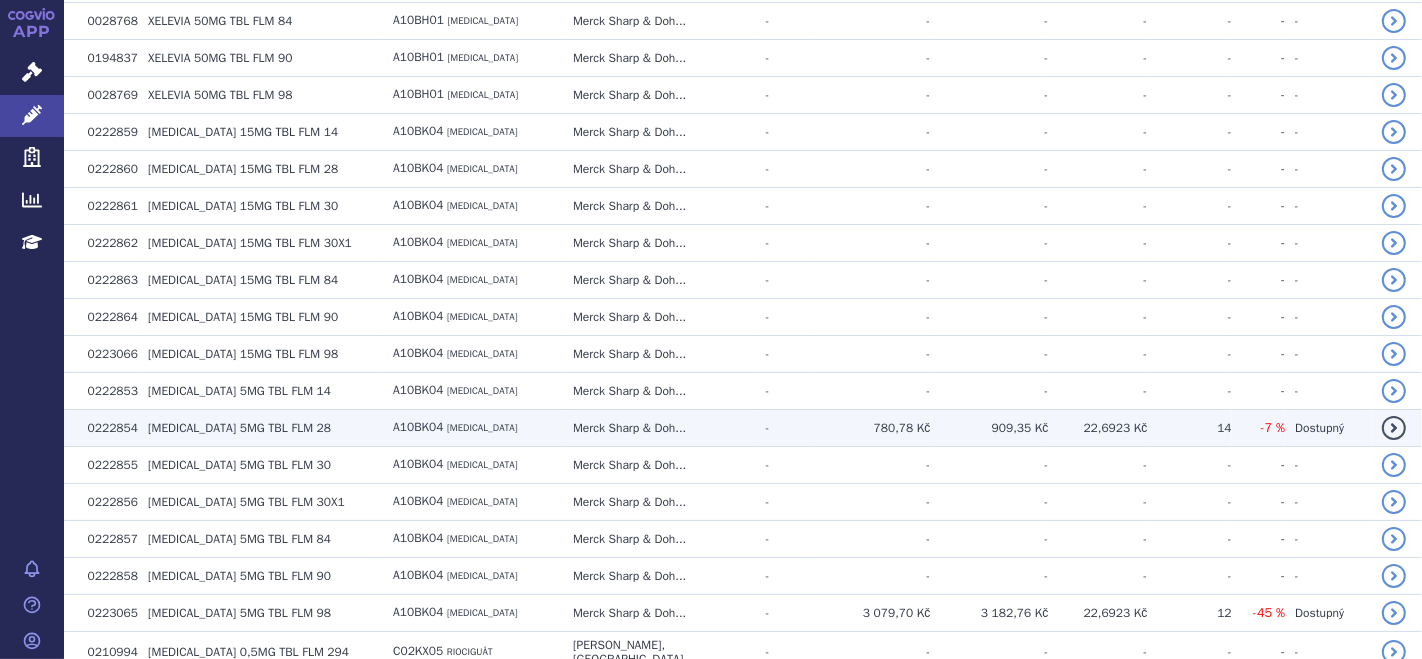 click on "A10BK04   ERTUGLIFLOZIN" at bounding box center [473, 427] 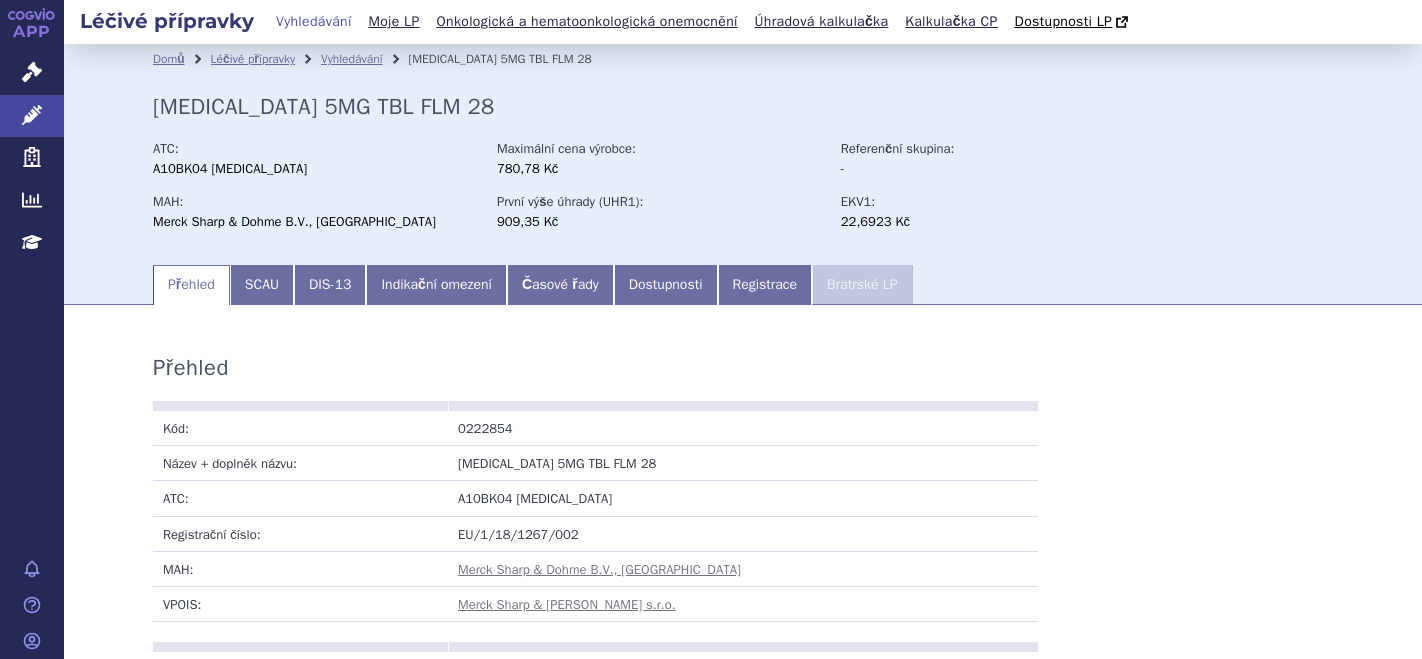 scroll, scrollTop: 0, scrollLeft: 0, axis: both 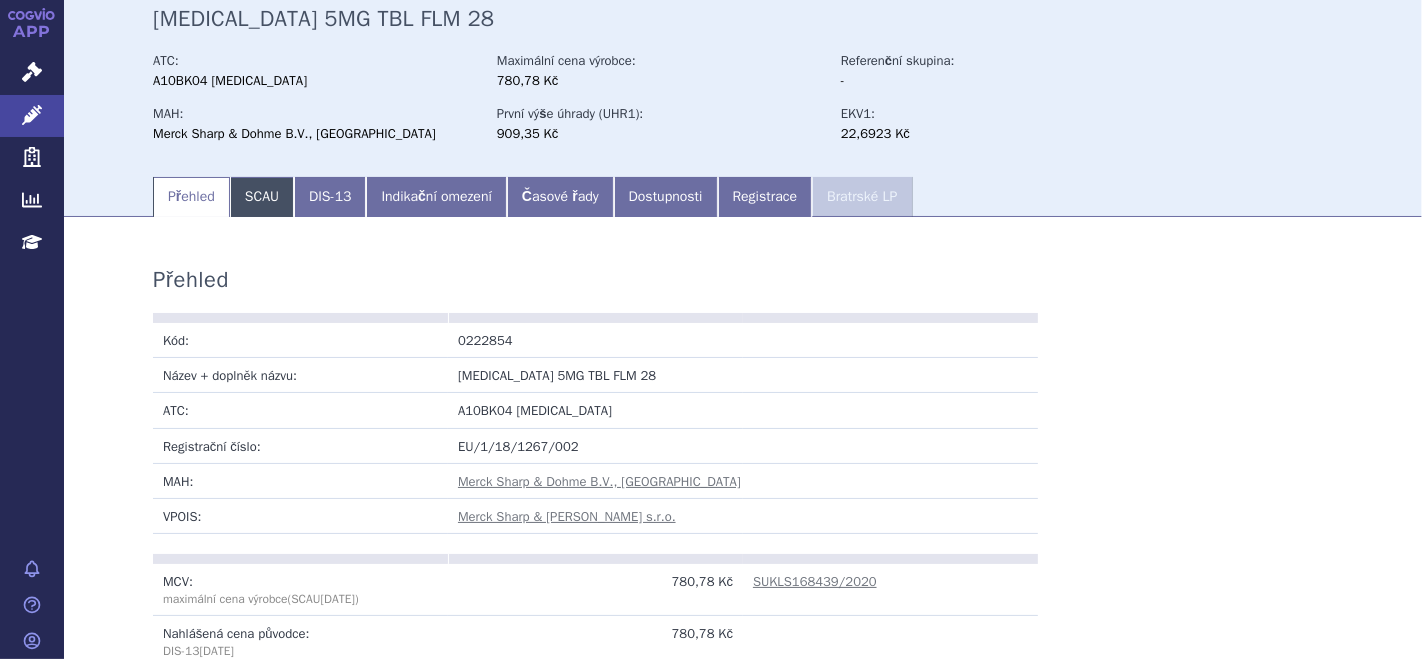 click on "SCAU" at bounding box center [262, 197] 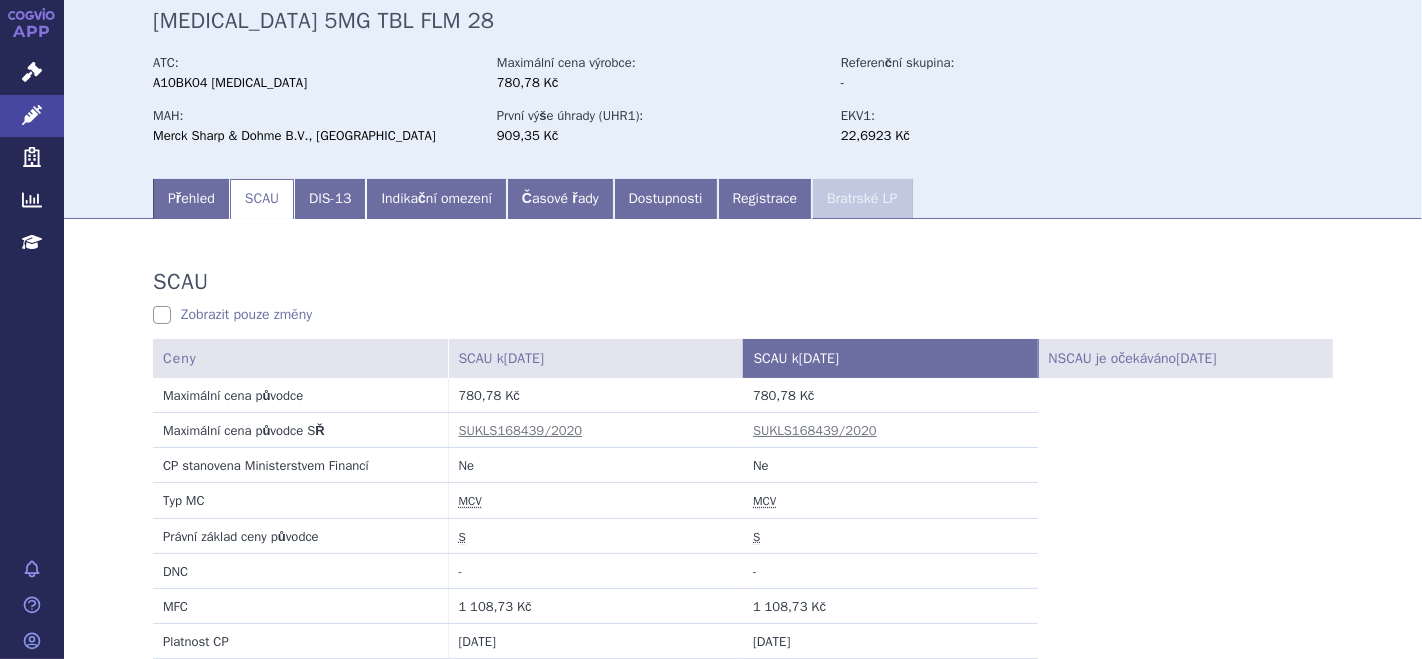 scroll, scrollTop: 8, scrollLeft: 0, axis: vertical 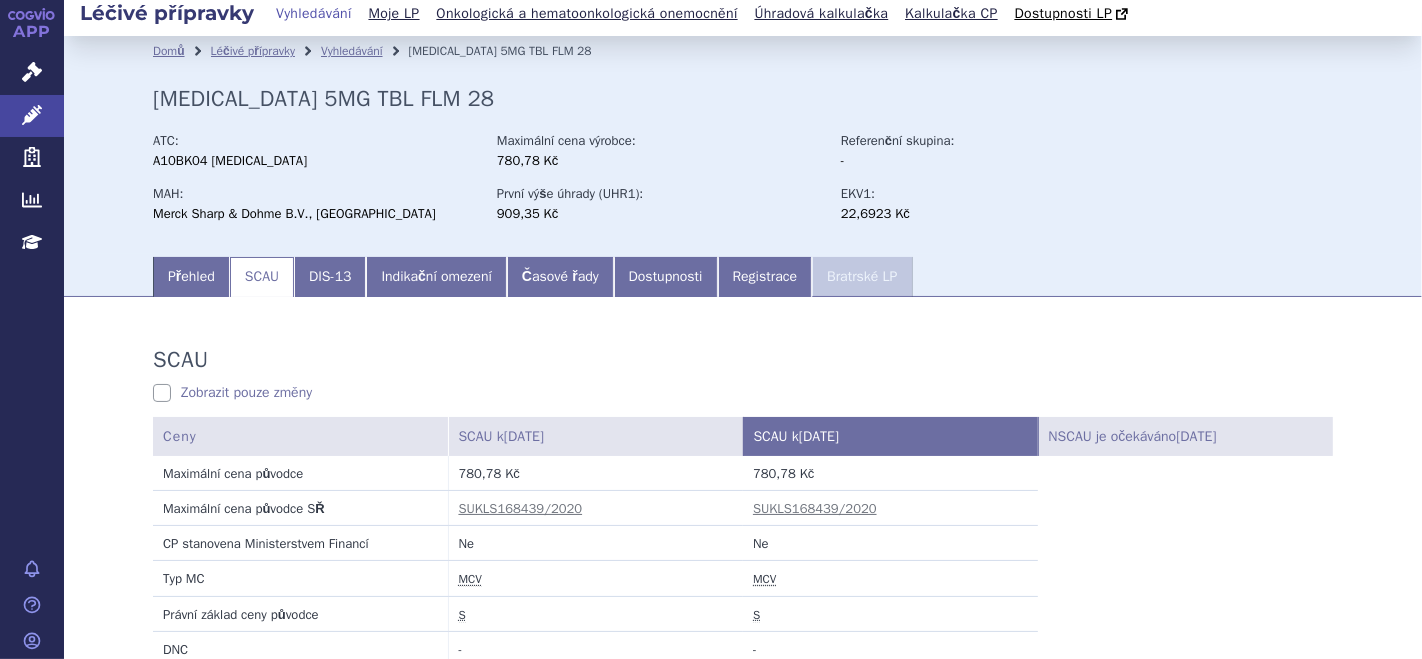 click on "Maximální cena výrobce:
780,78 Kč" at bounding box center [667, 153] 